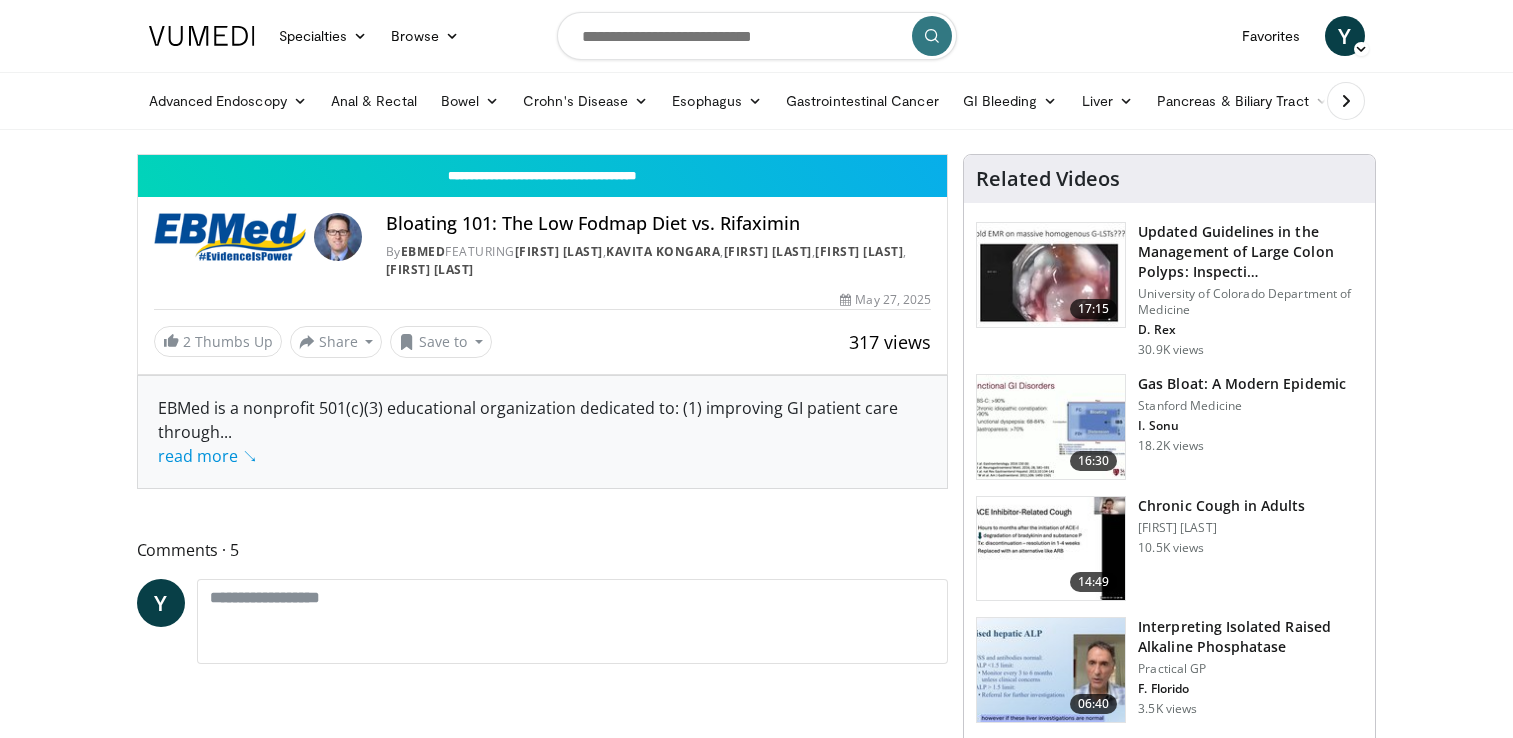 scroll, scrollTop: 0, scrollLeft: 0, axis: both 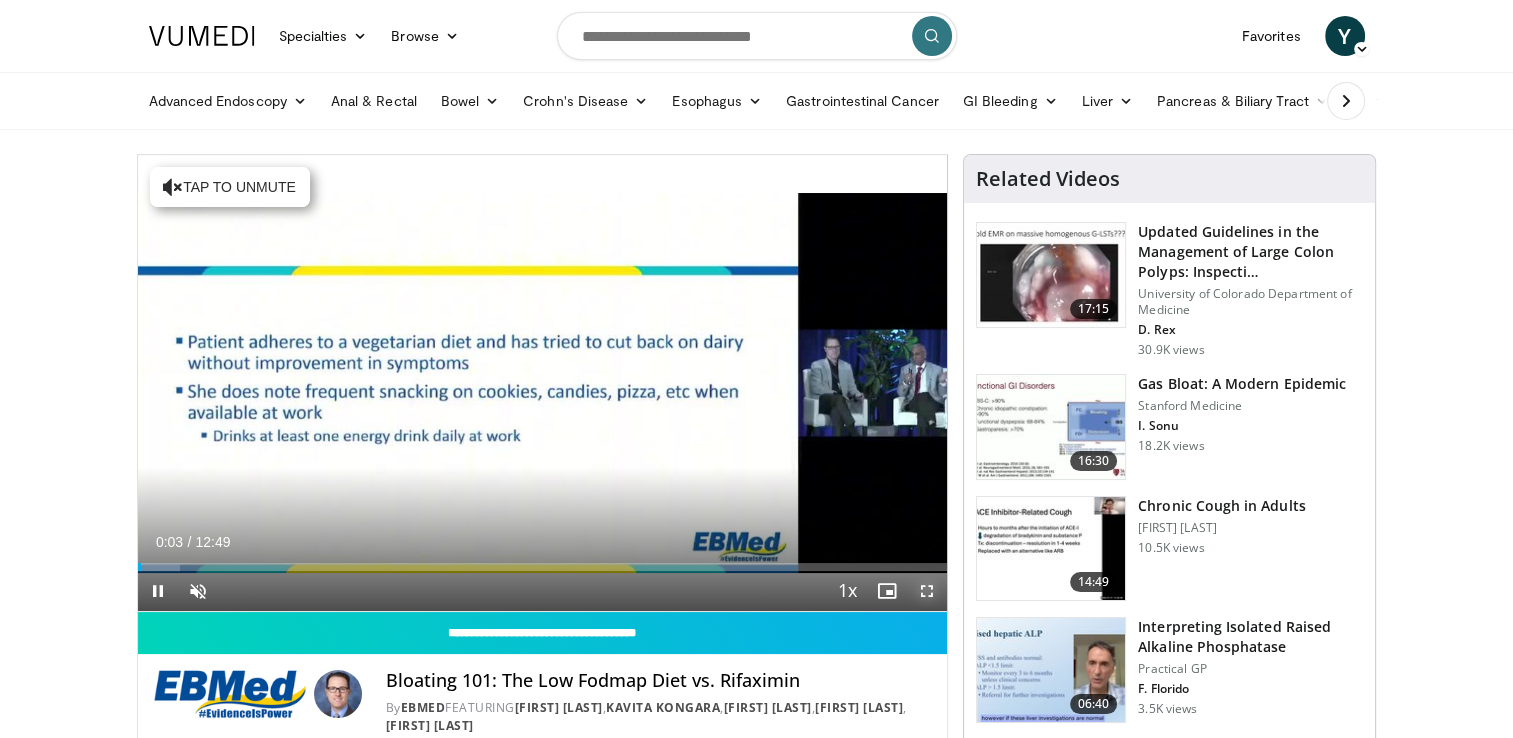 click at bounding box center (927, 591) 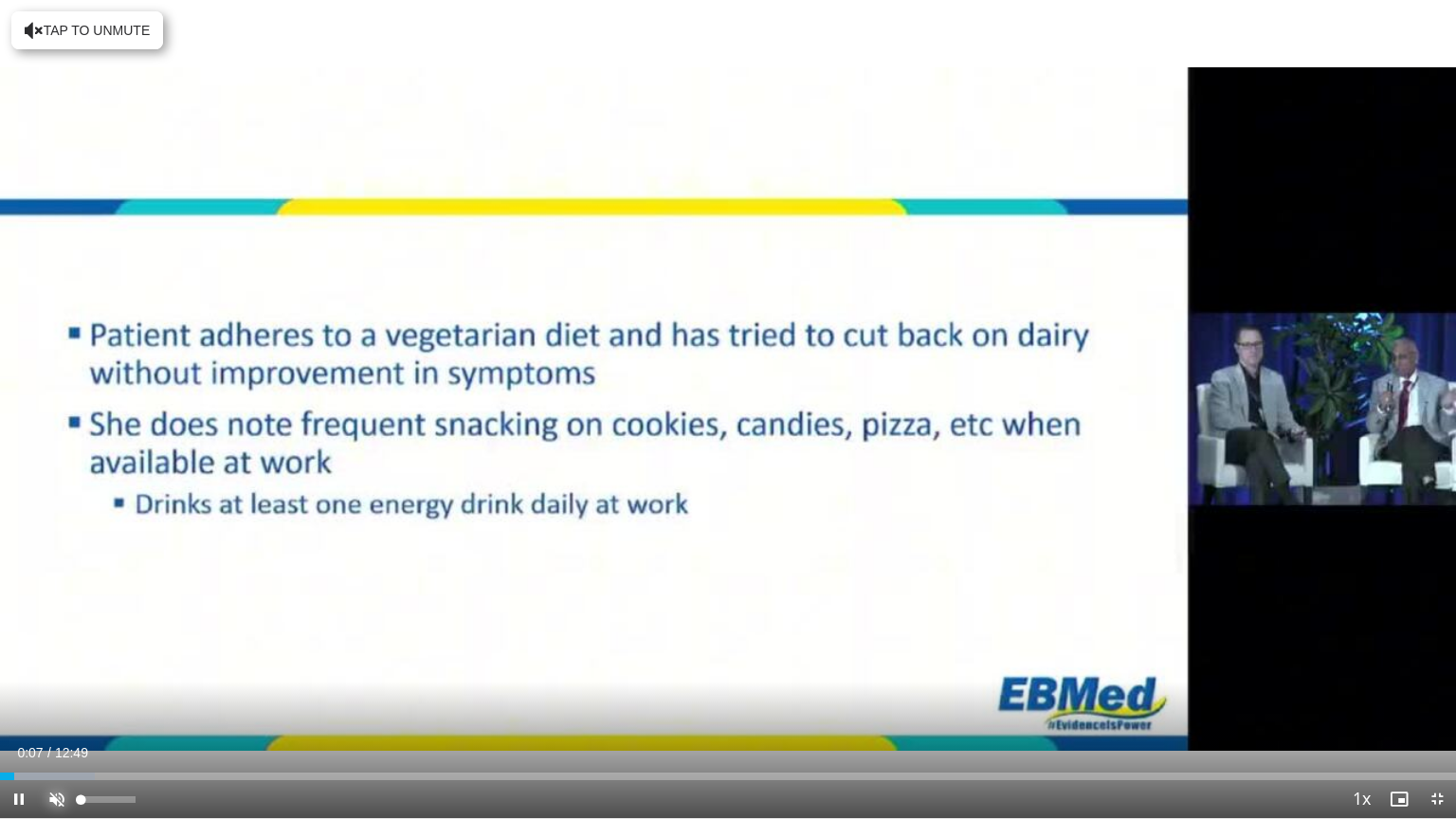 click at bounding box center (57, 799) 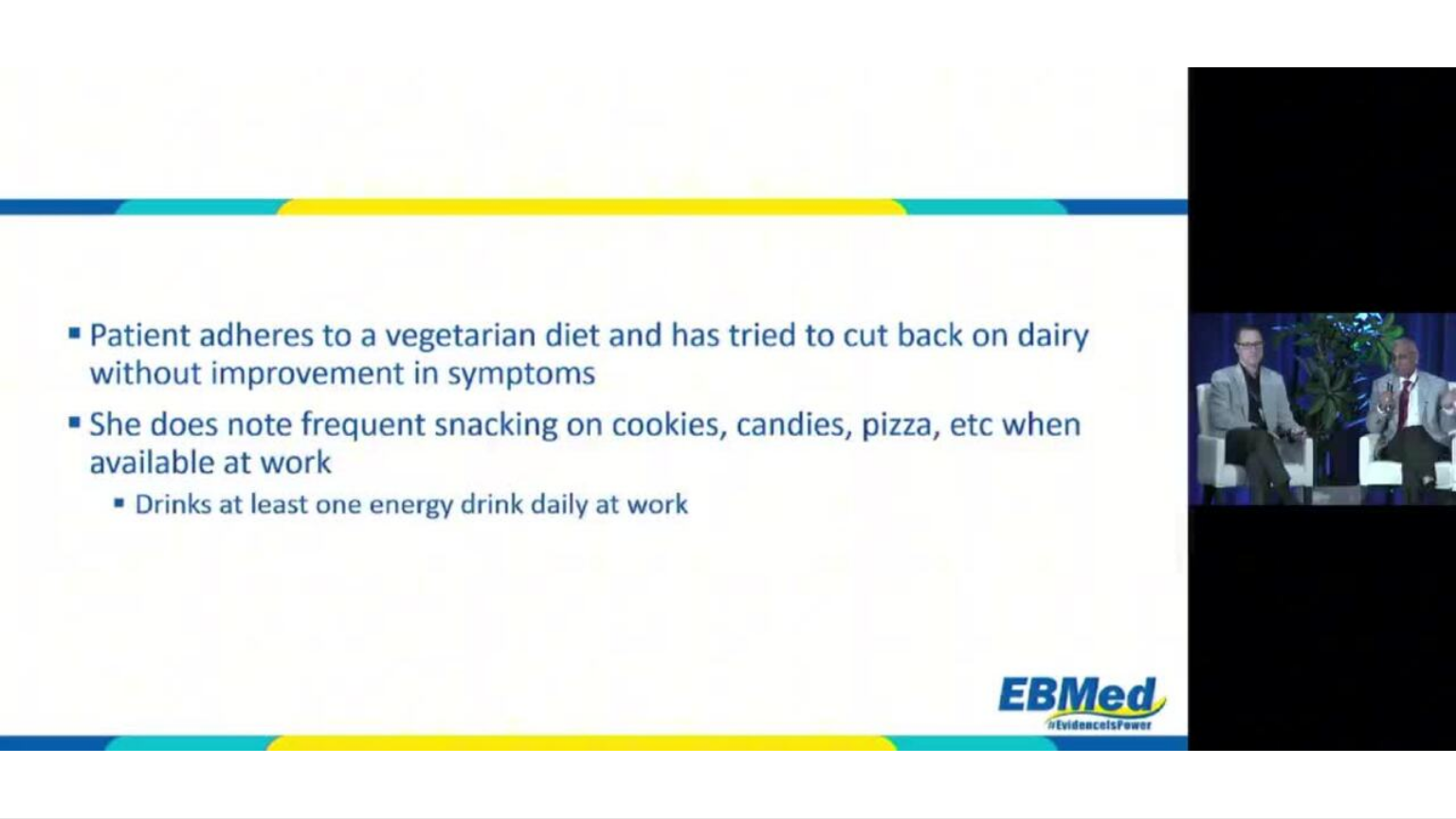 click on "10 seconds
Tap to unmute" at bounding box center [728, 409] 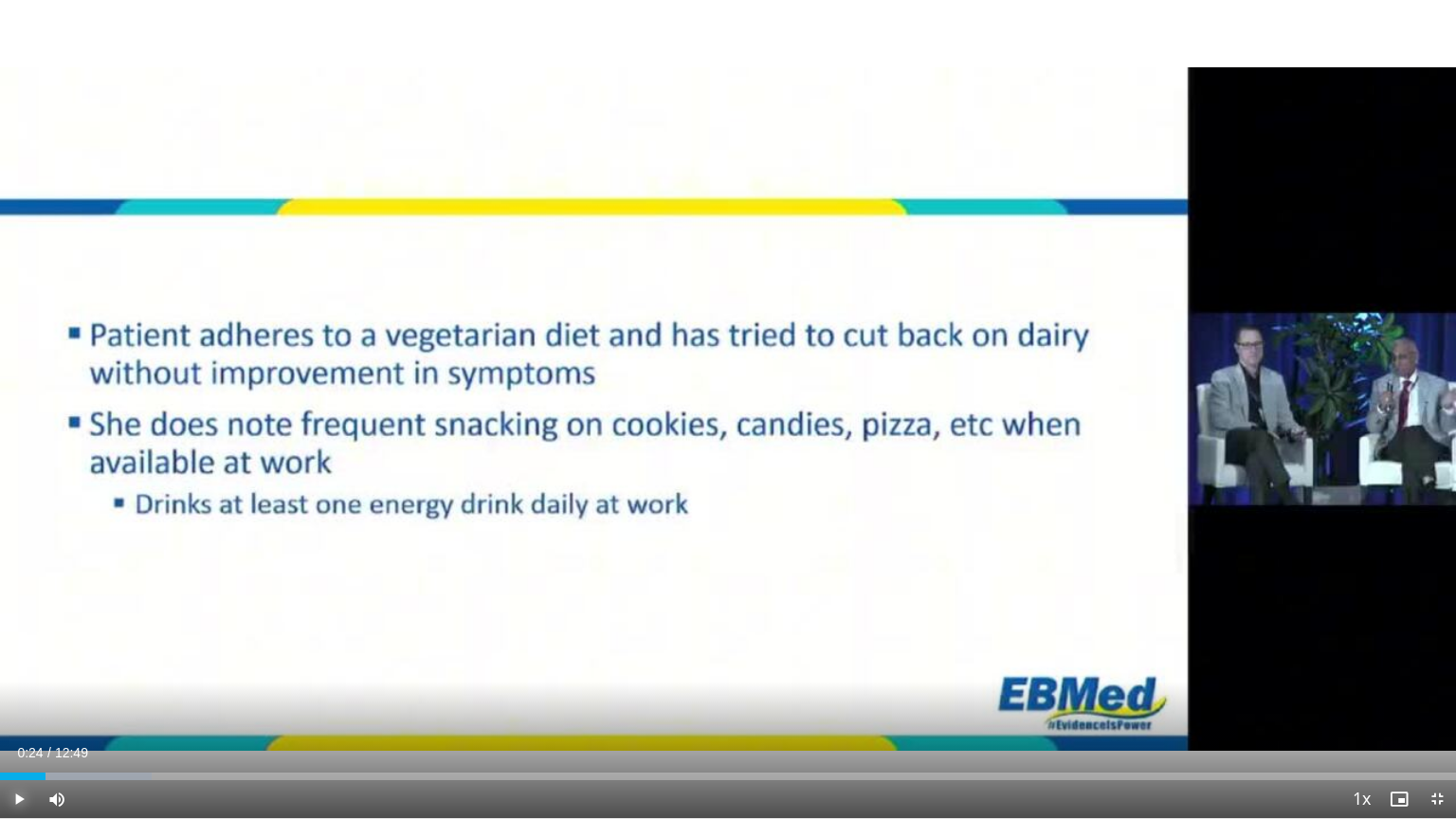 click at bounding box center [19, 799] 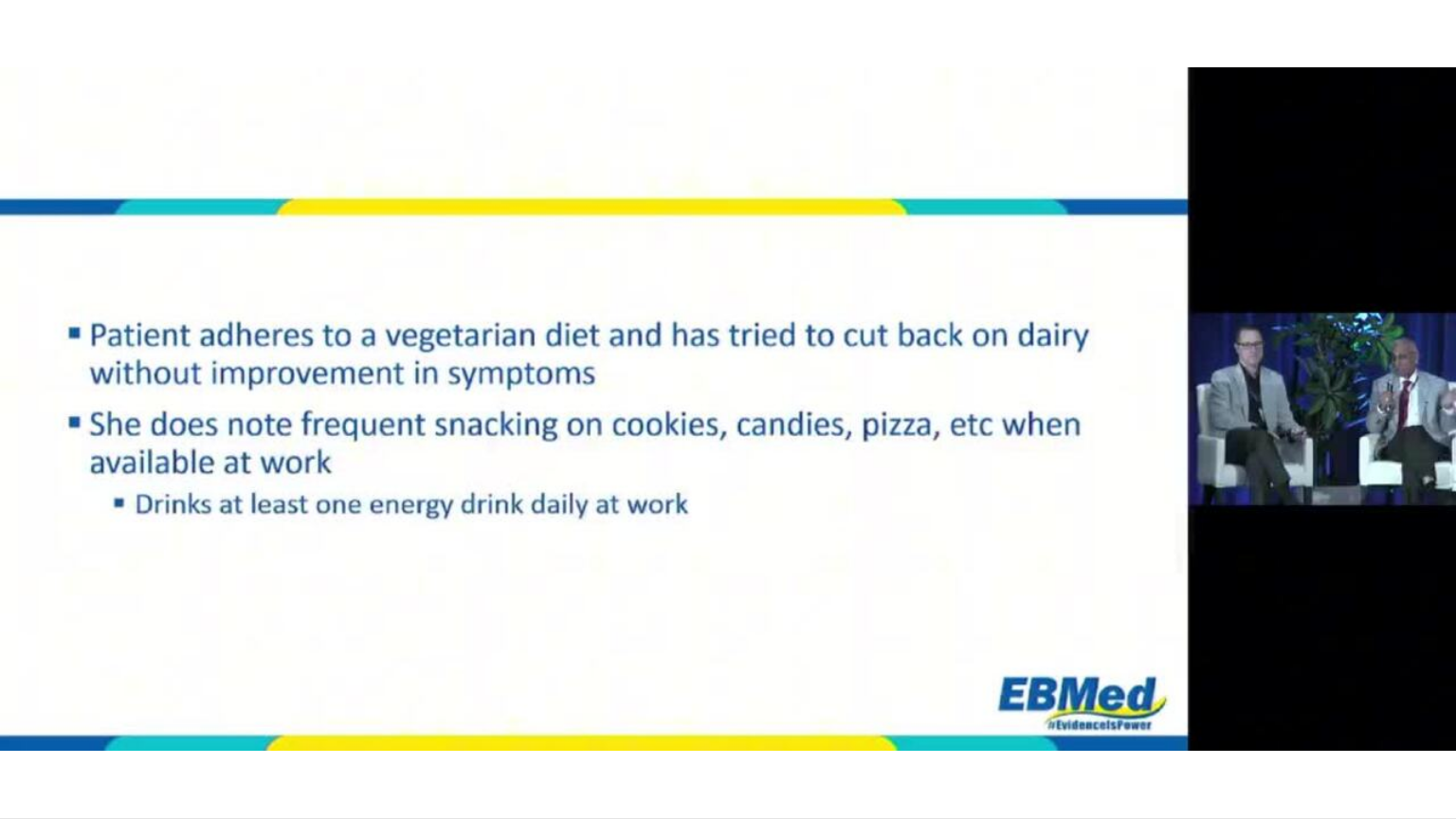 type 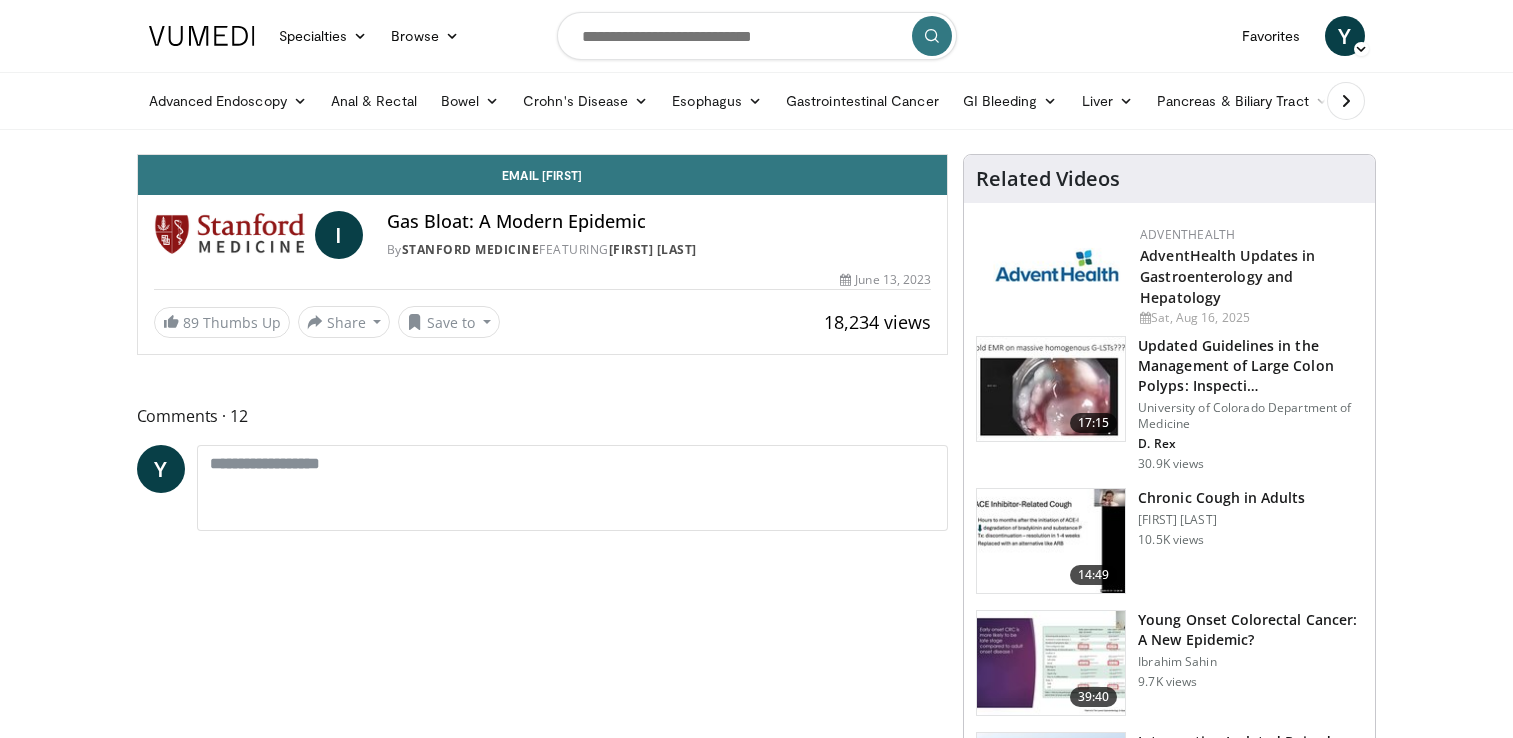 scroll, scrollTop: 0, scrollLeft: 0, axis: both 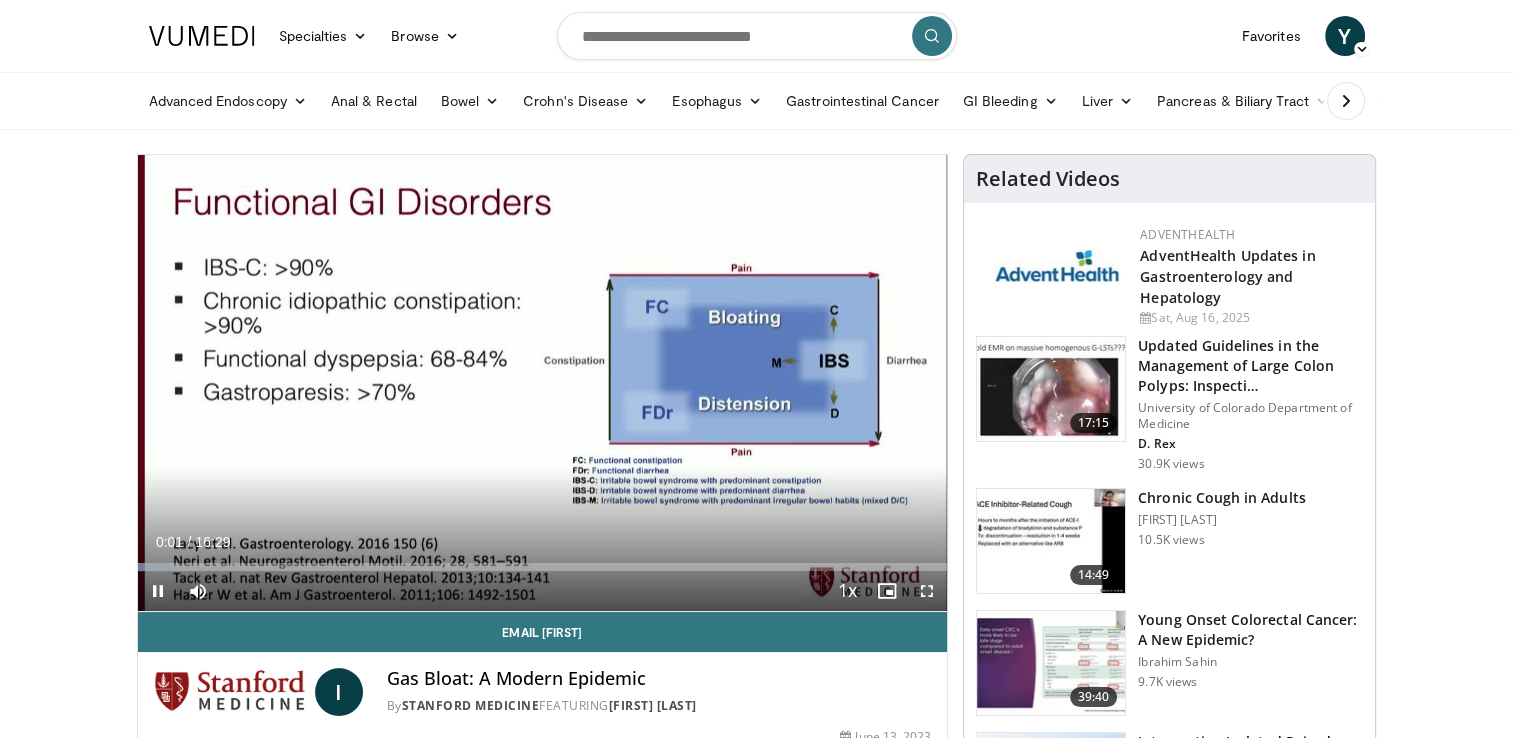 click on "Specialties
Adult & Family Medicine
Allergy, Asthma, Immunology
Anesthesiology
Cardiology
Dental
Dermatology
Endocrinology
Gastroenterology & Hepatology
General Surgery
Hematology & Oncology
Infectious Disease
Nephrology
Neurology
Neurosurgery
Obstetrics & Gynecology
Ophthalmology
Oral Maxillofacial
Orthopaedics
Otolaryngology
Pediatrics
Plastic Surgery
Podiatry
Psychiatry
Pulmonology
Radiation Oncology
Radiology
Rheumatology
Urology
Videos" at bounding box center (756, 369) 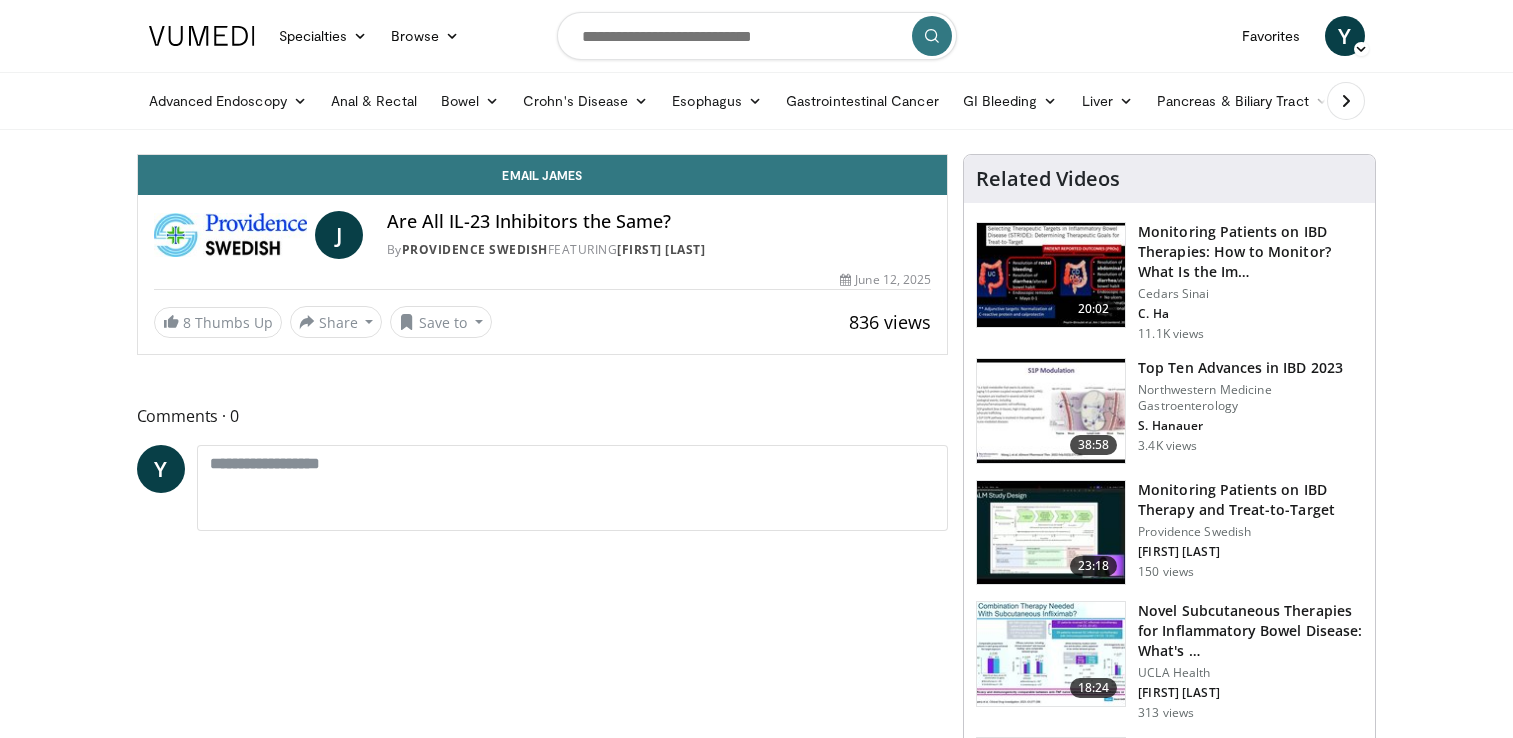 scroll, scrollTop: 0, scrollLeft: 0, axis: both 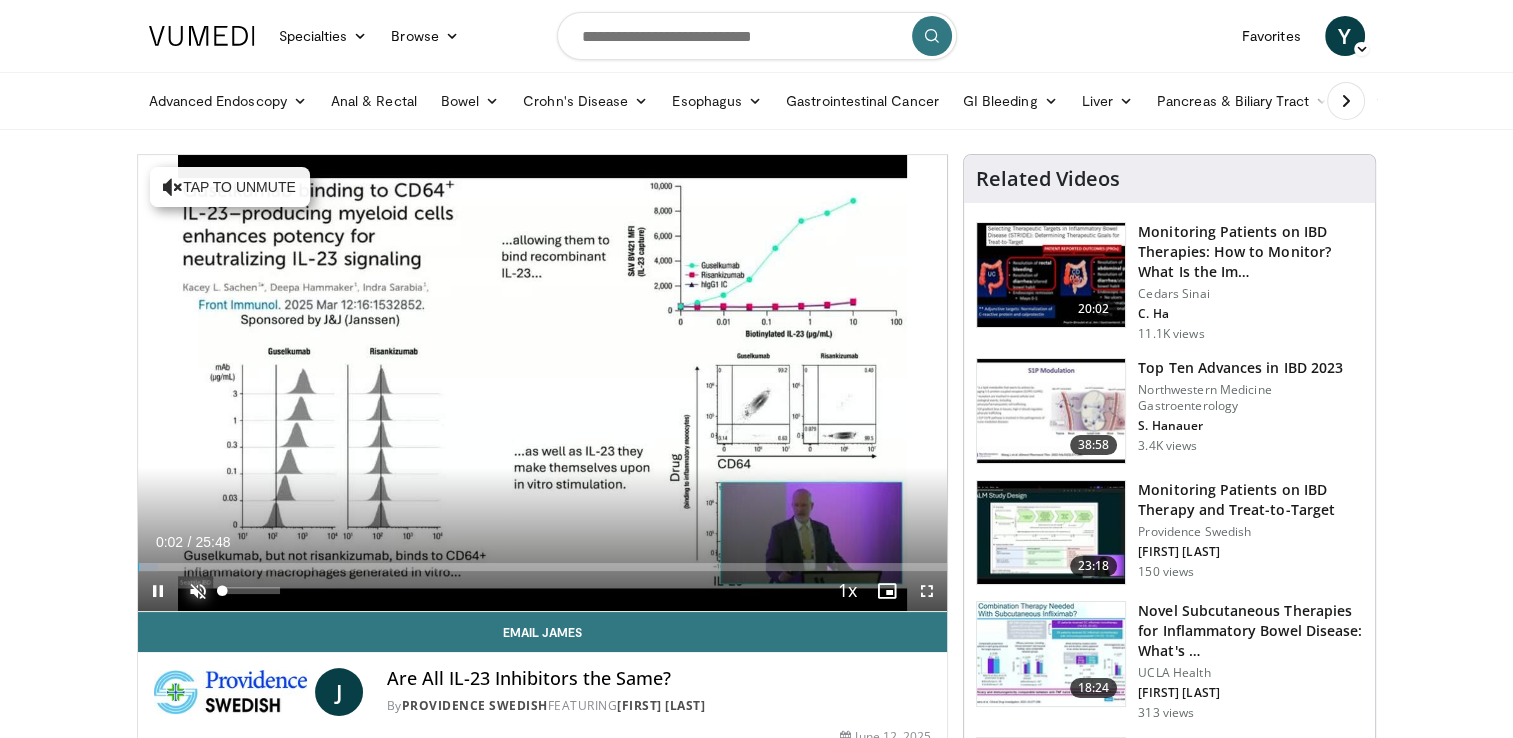 click at bounding box center (198, 591) 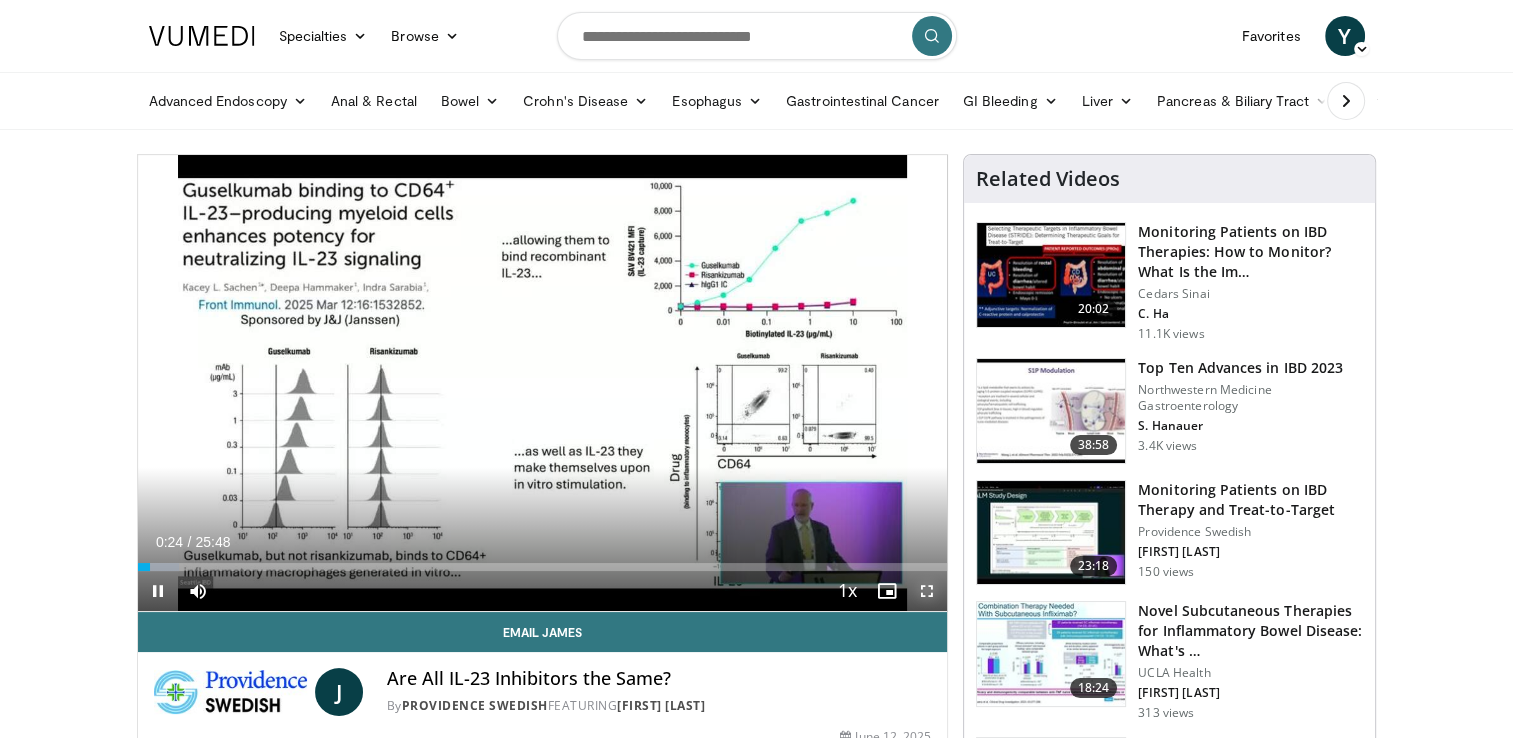 click at bounding box center (927, 591) 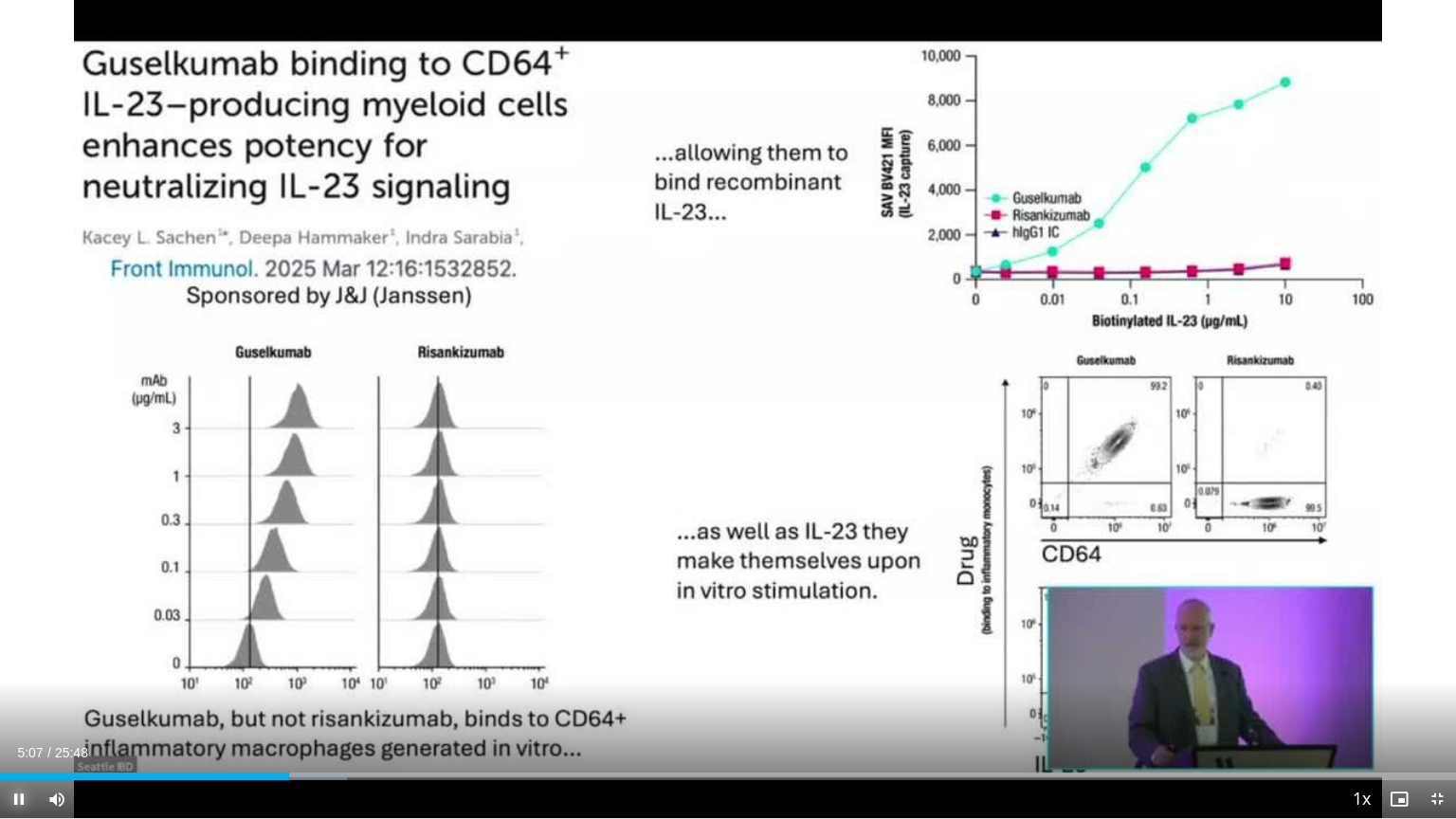 click at bounding box center [19, 799] 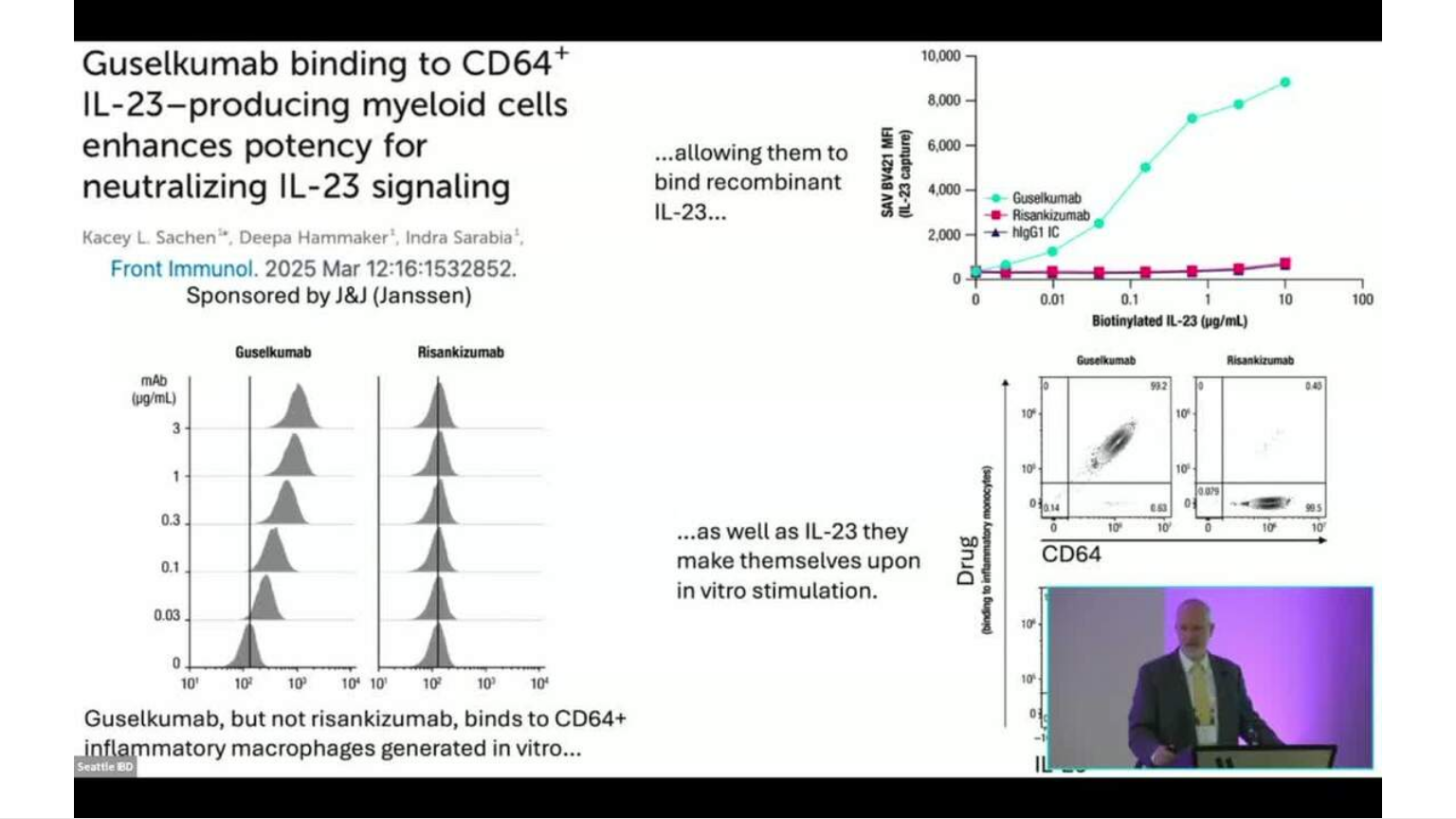drag, startPoint x: 69, startPoint y: 818, endPoint x: 558, endPoint y: 733, distance: 496.33255 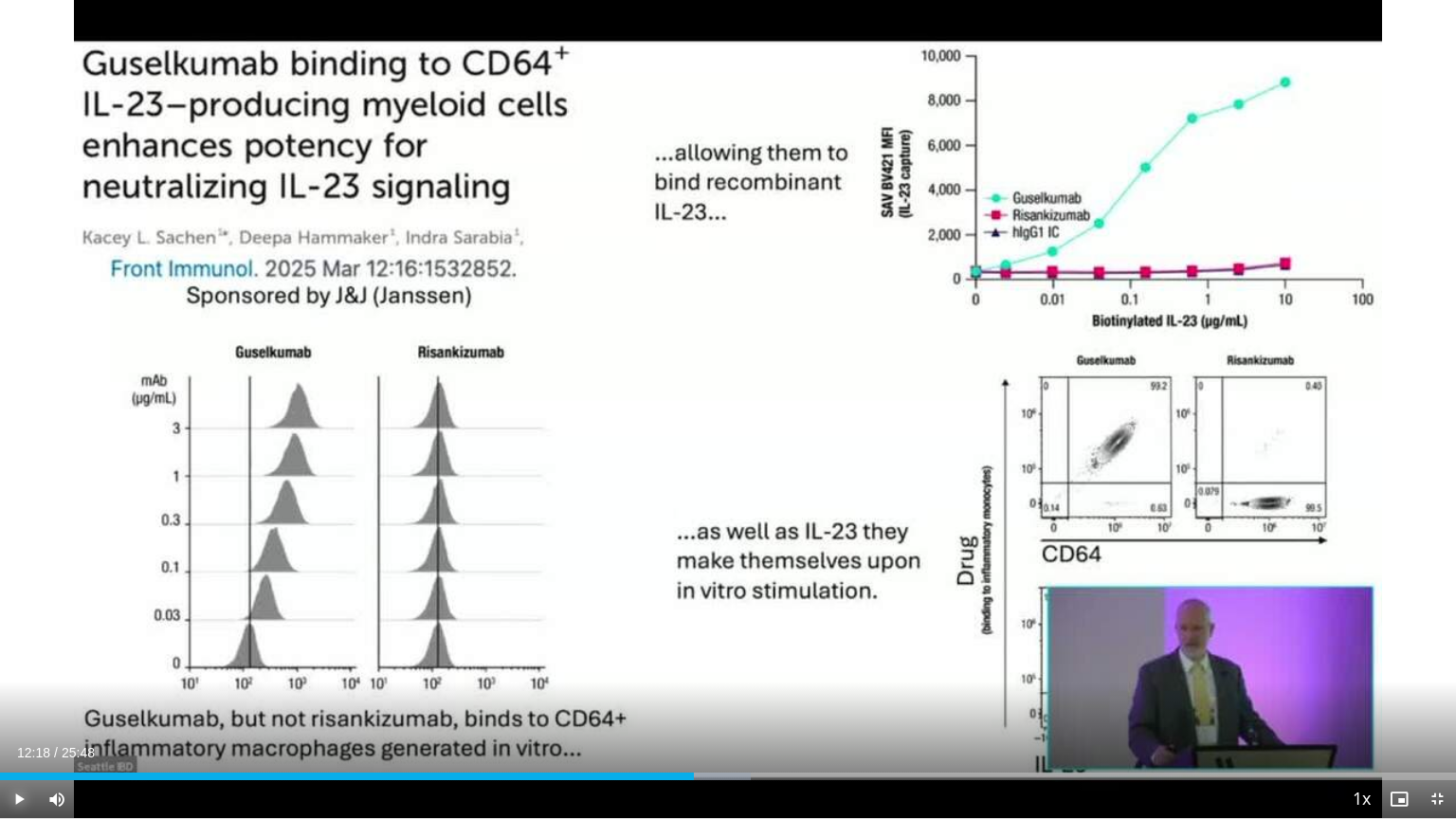 click at bounding box center (19, 799) 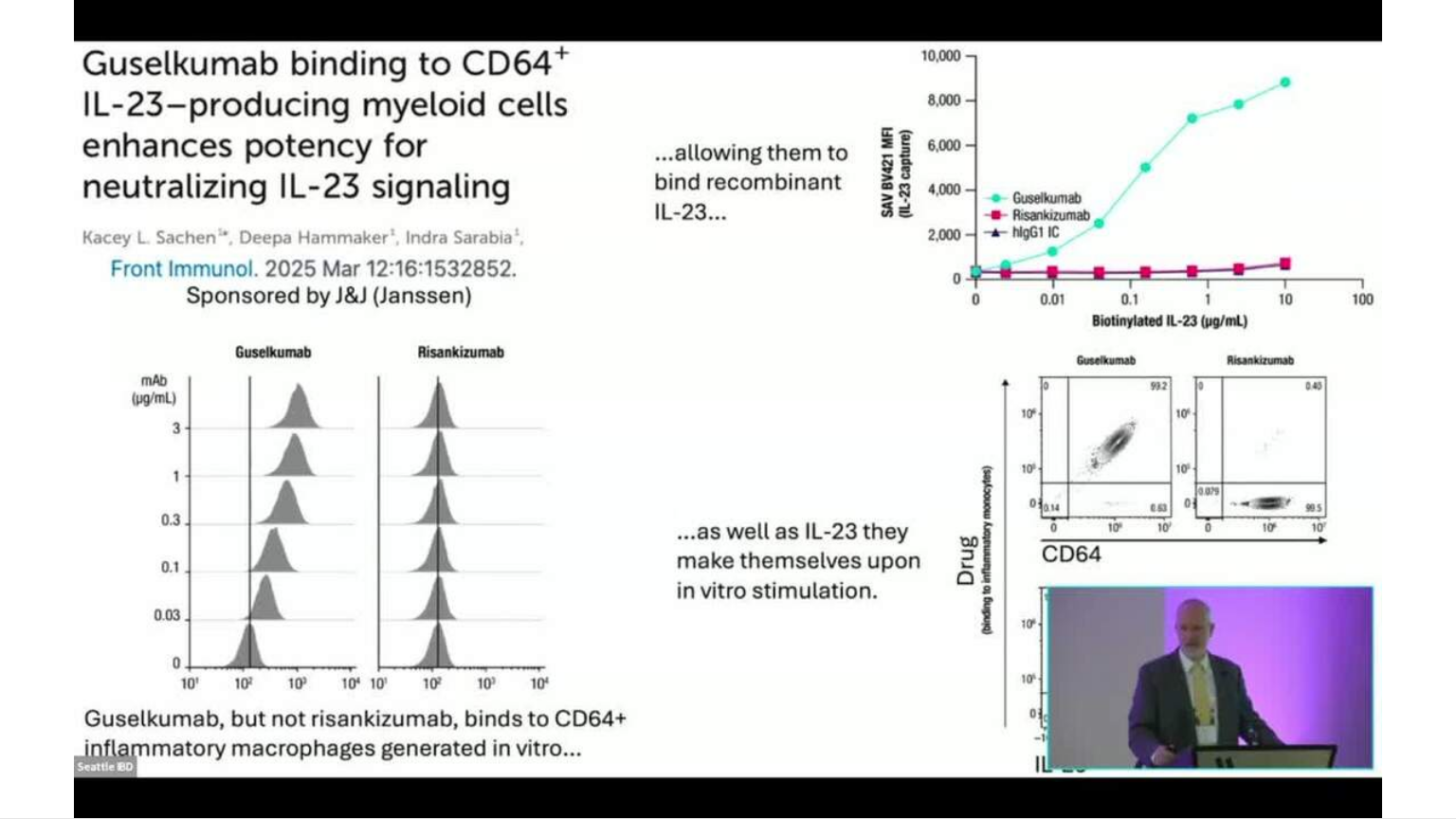 click on "10 seconds
Tap to unmute" at bounding box center (728, 409) 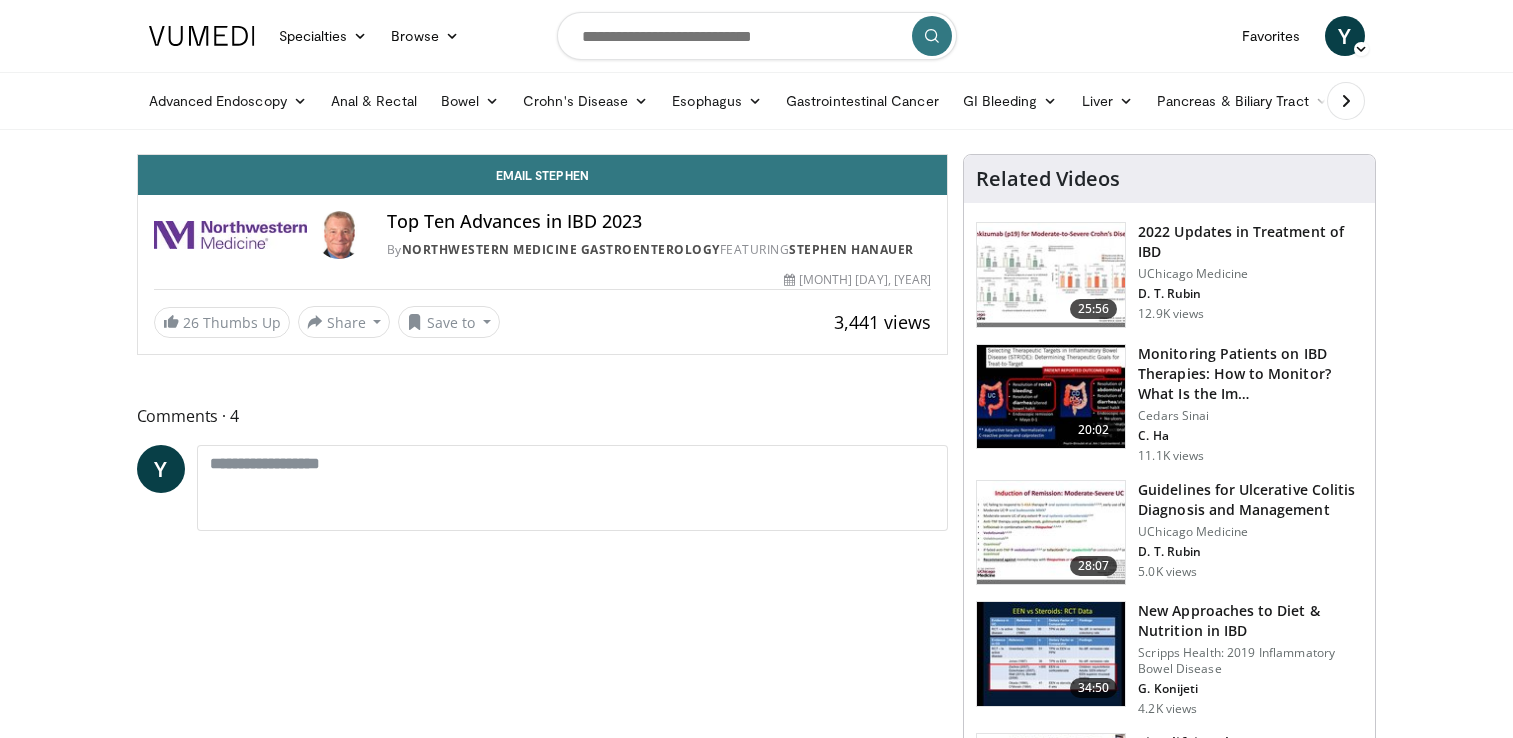 scroll, scrollTop: 0, scrollLeft: 0, axis: both 